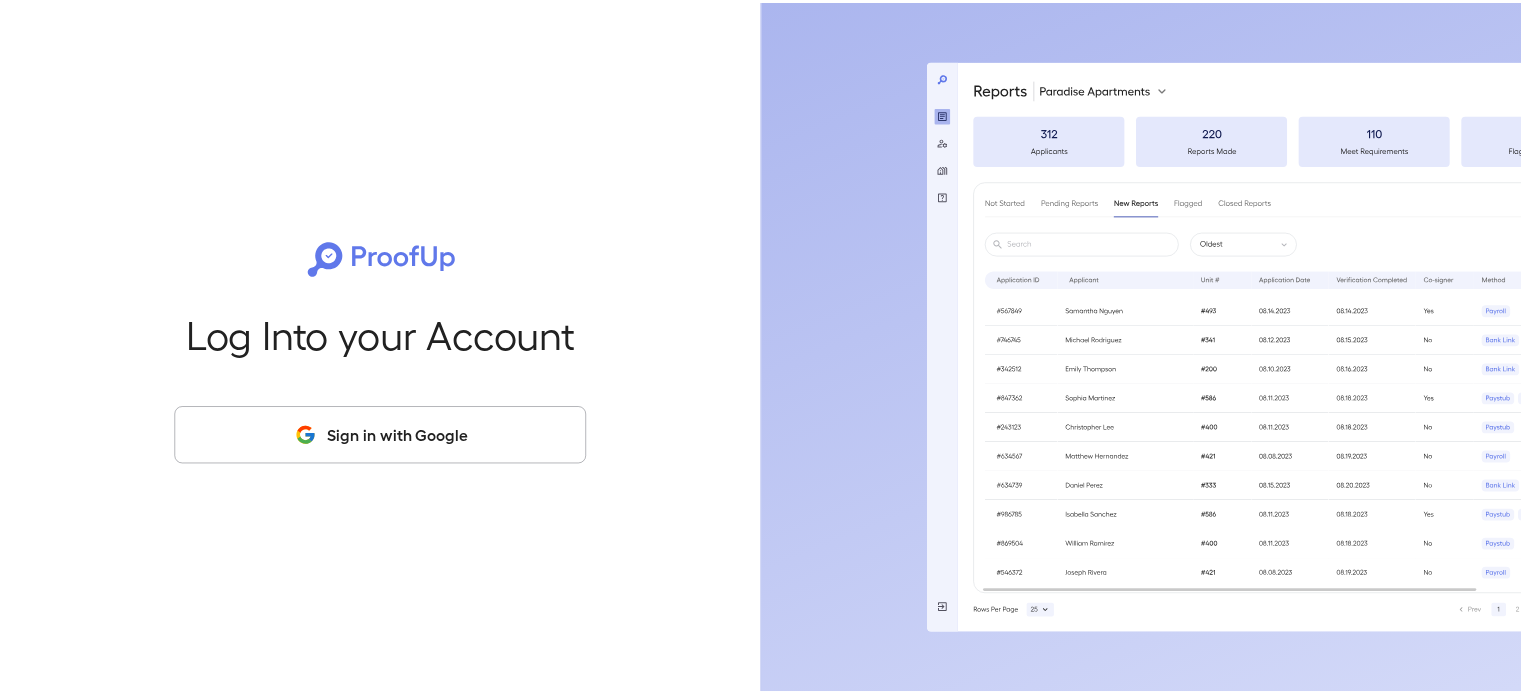 scroll, scrollTop: 0, scrollLeft: 0, axis: both 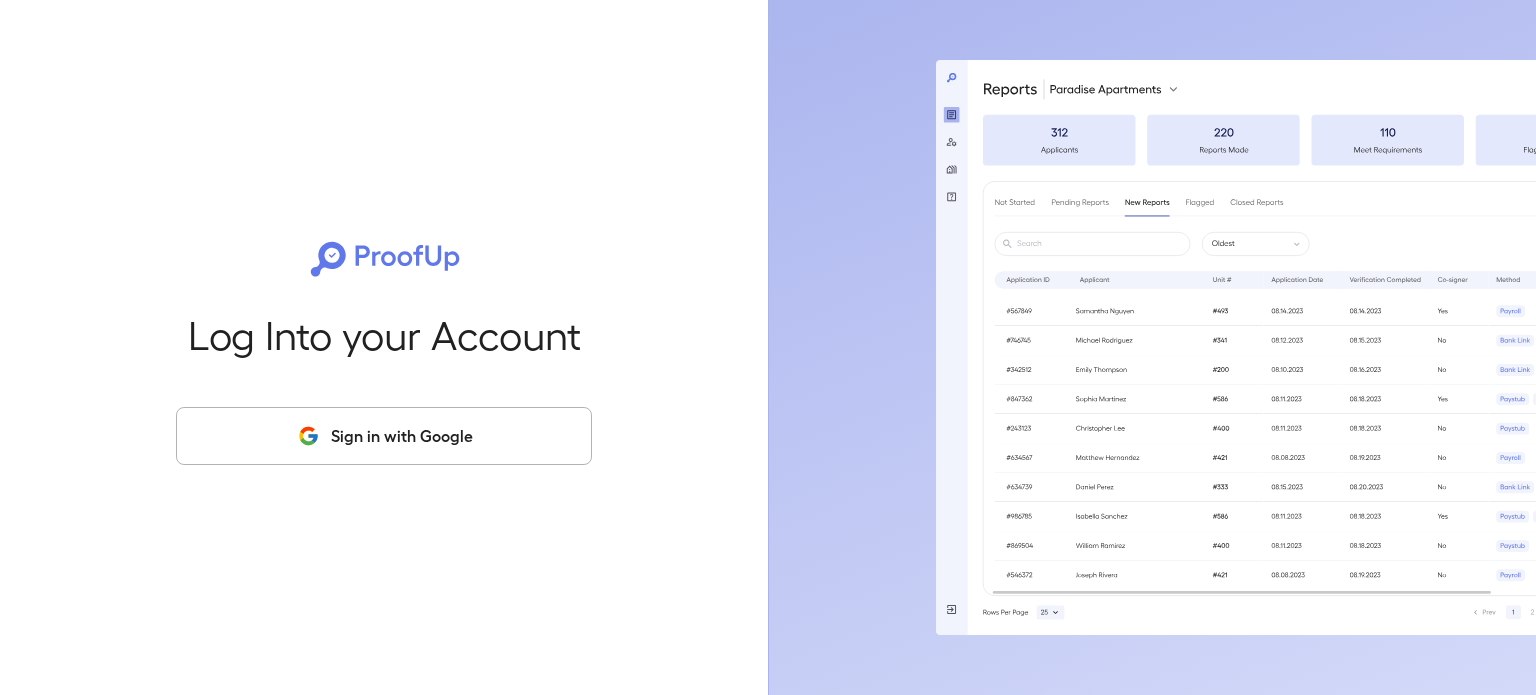 click on "Sign in with Google" at bounding box center (384, 436) 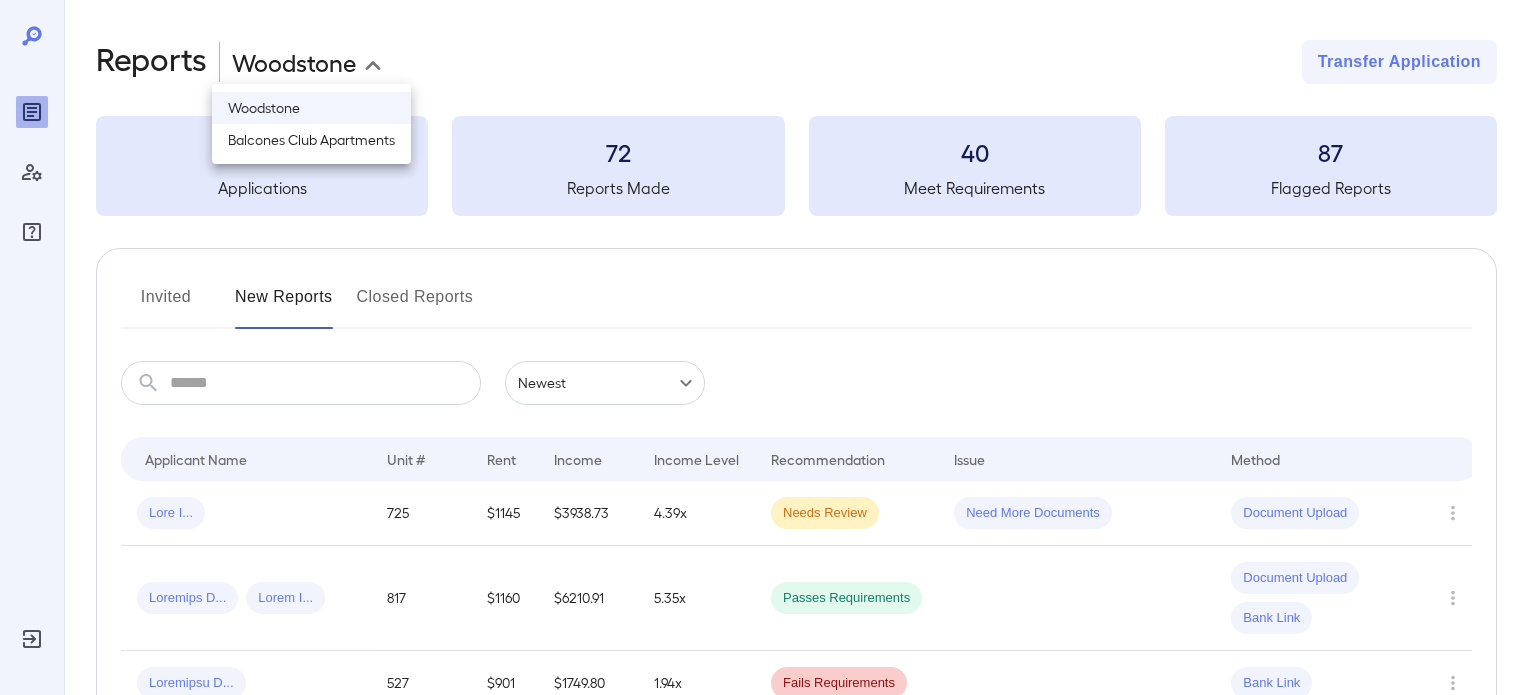 click on "**********" at bounding box center (768, 347) 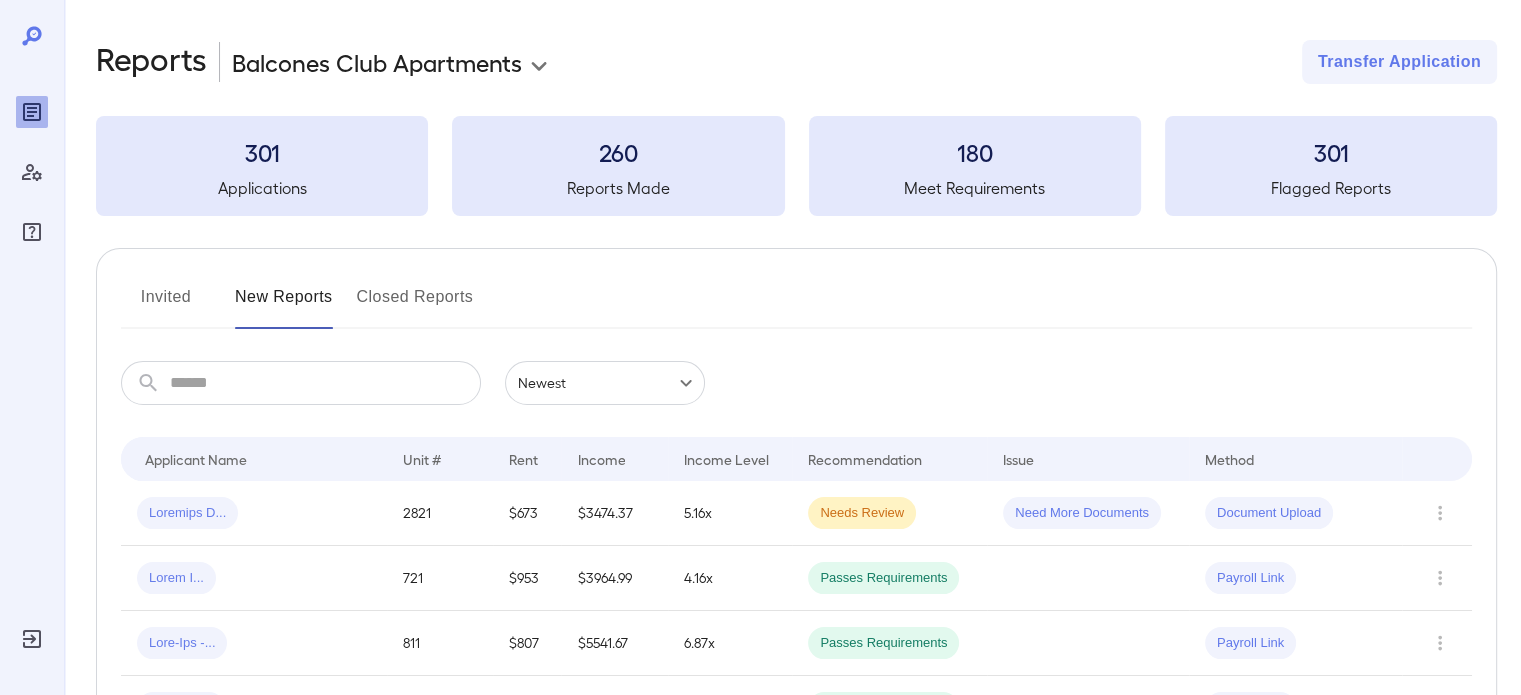 click on "Invited" at bounding box center [166, 305] 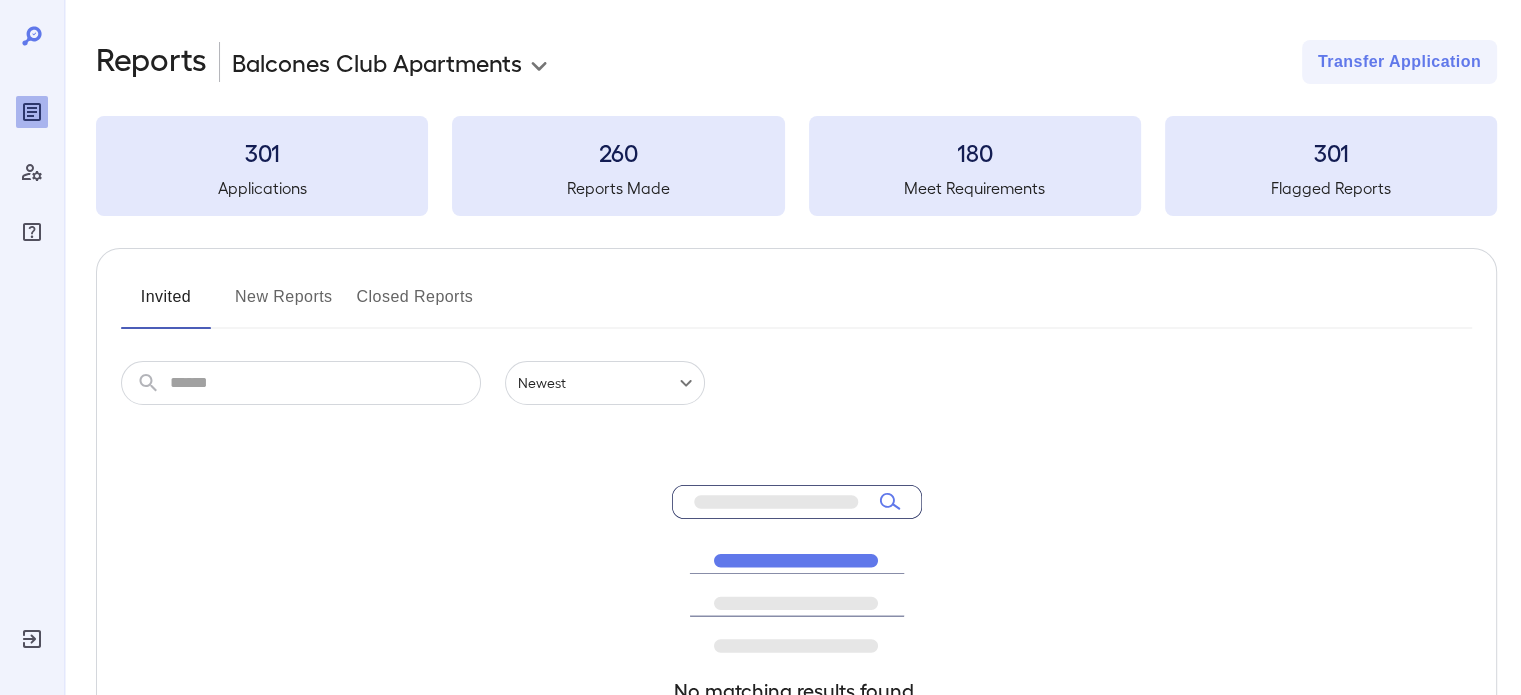 click on "Invited" at bounding box center (166, 305) 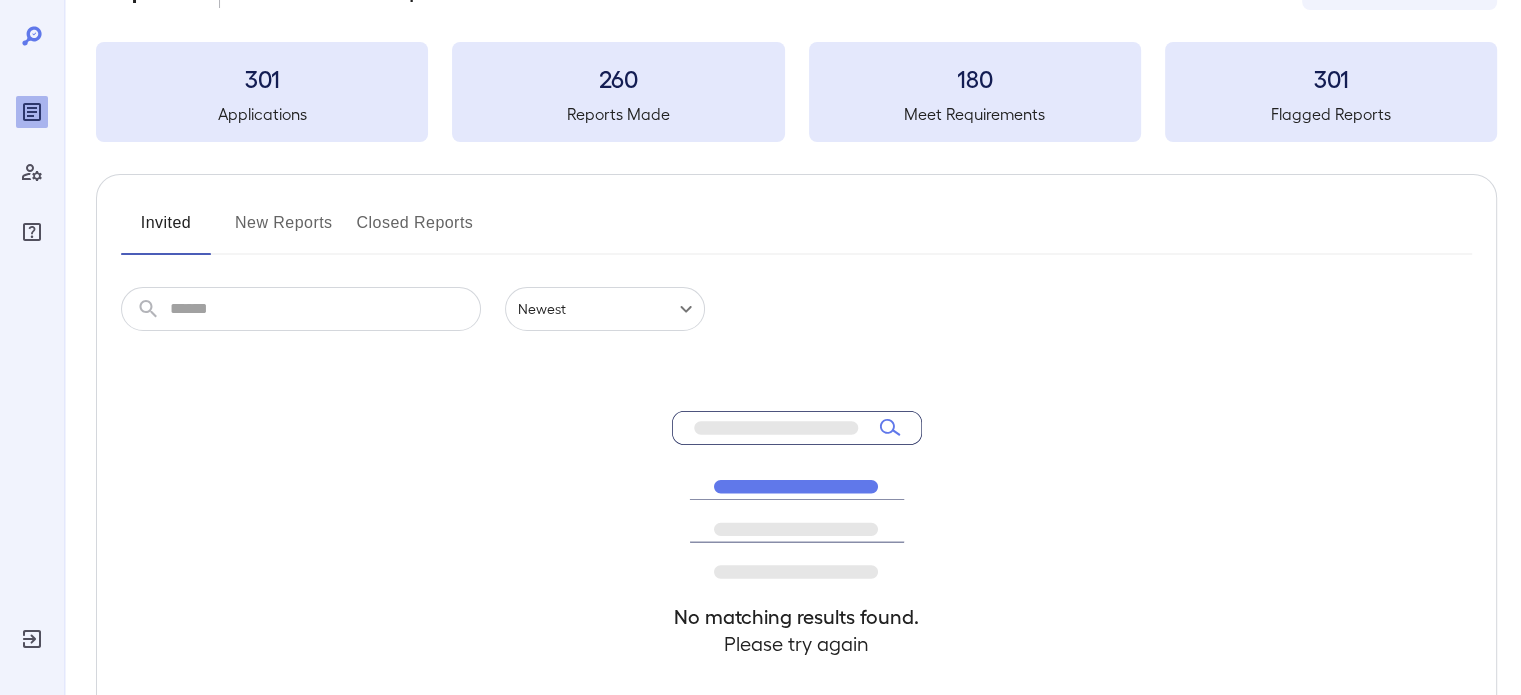scroll, scrollTop: 80, scrollLeft: 0, axis: vertical 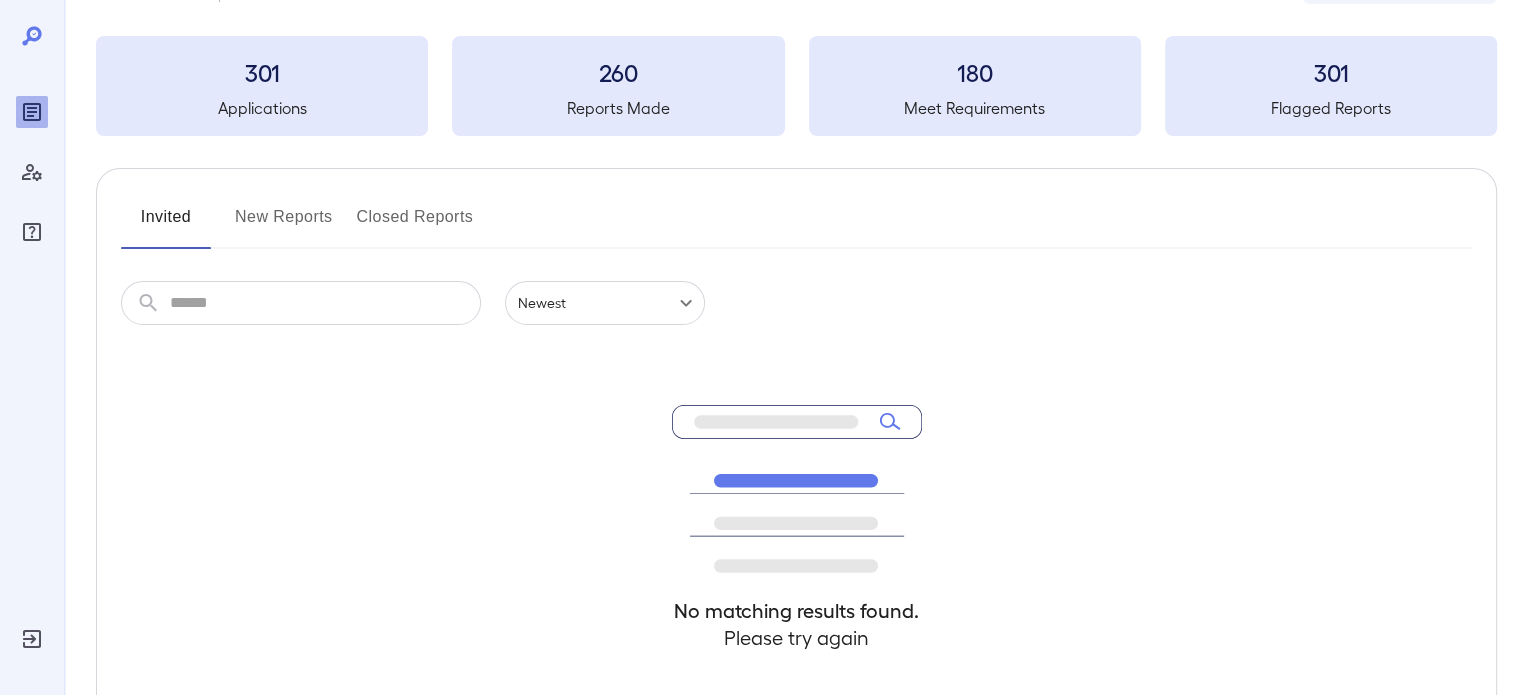 click on "New Reports" at bounding box center [284, 225] 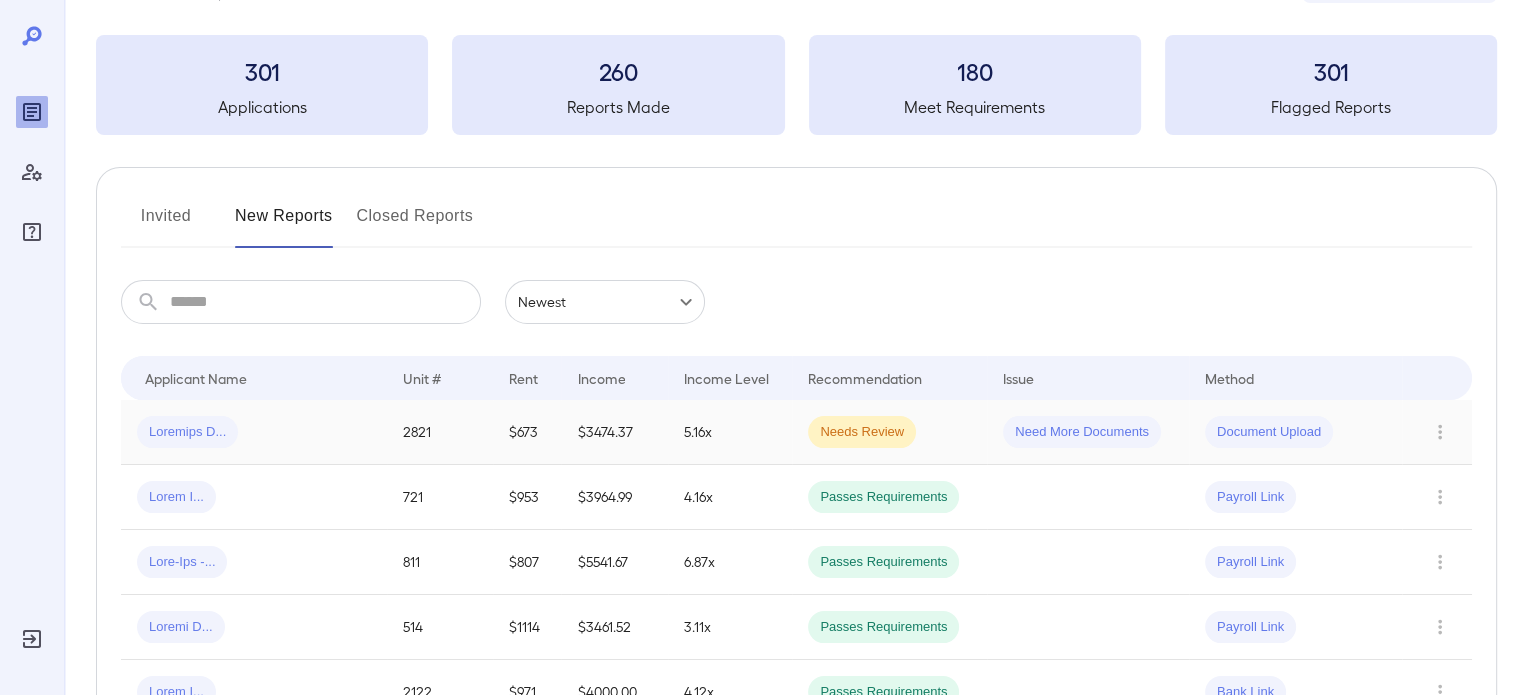 scroll, scrollTop: 0, scrollLeft: 0, axis: both 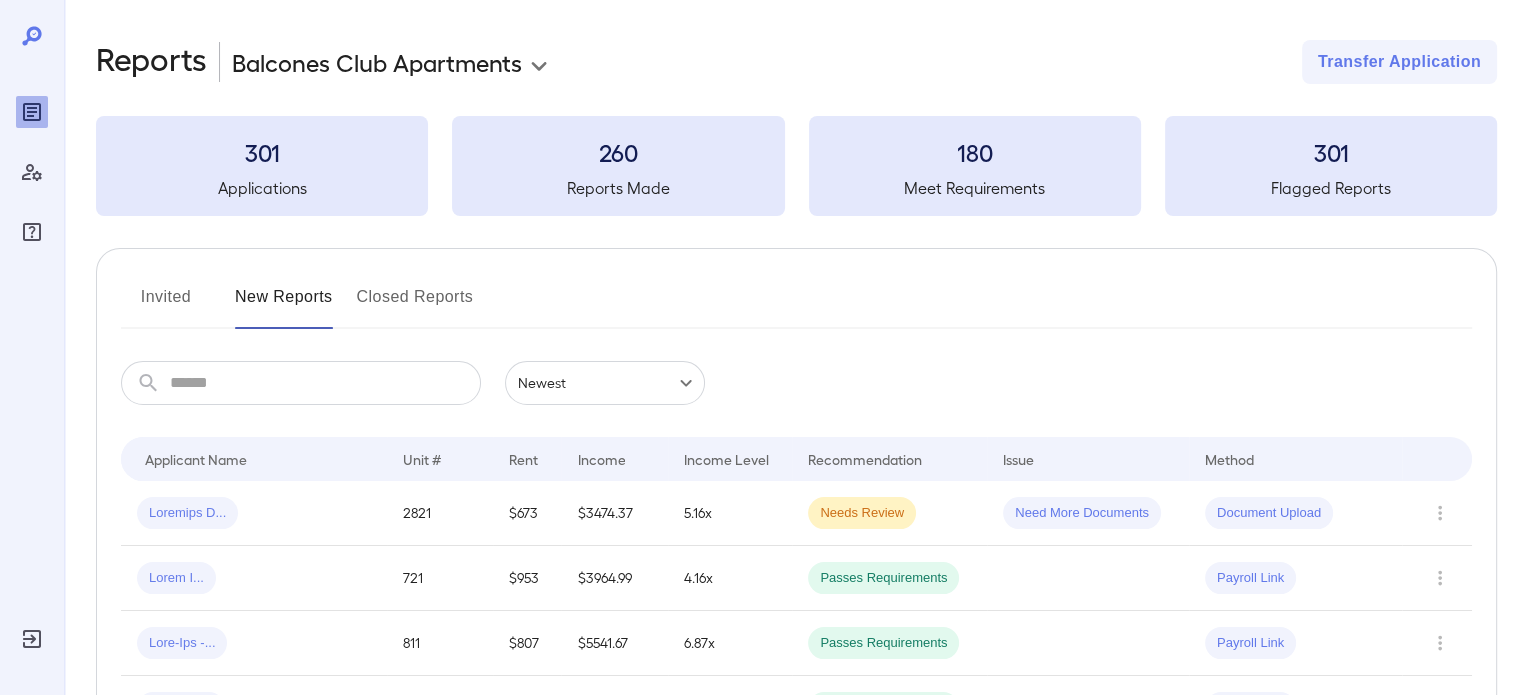 click on "Invited" at bounding box center (166, 305) 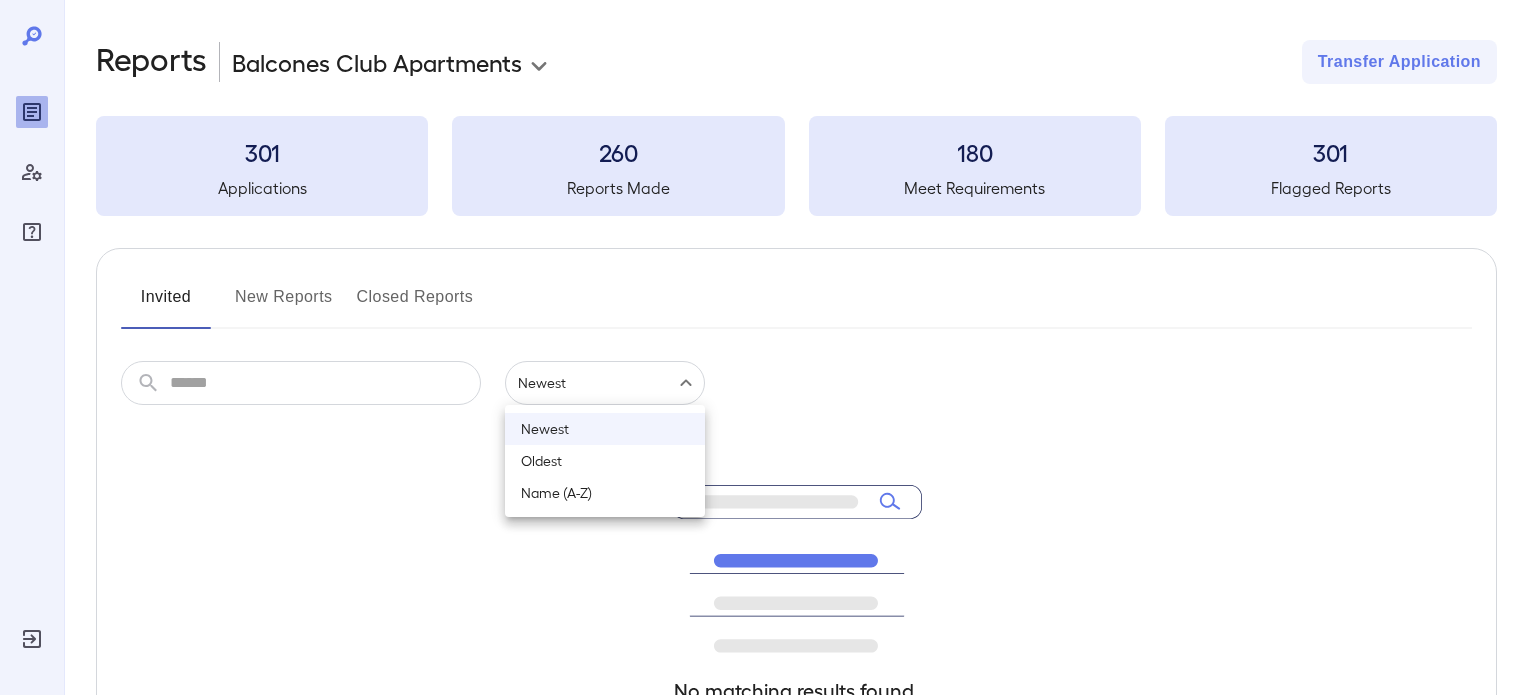 click on "**********" at bounding box center [768, 347] 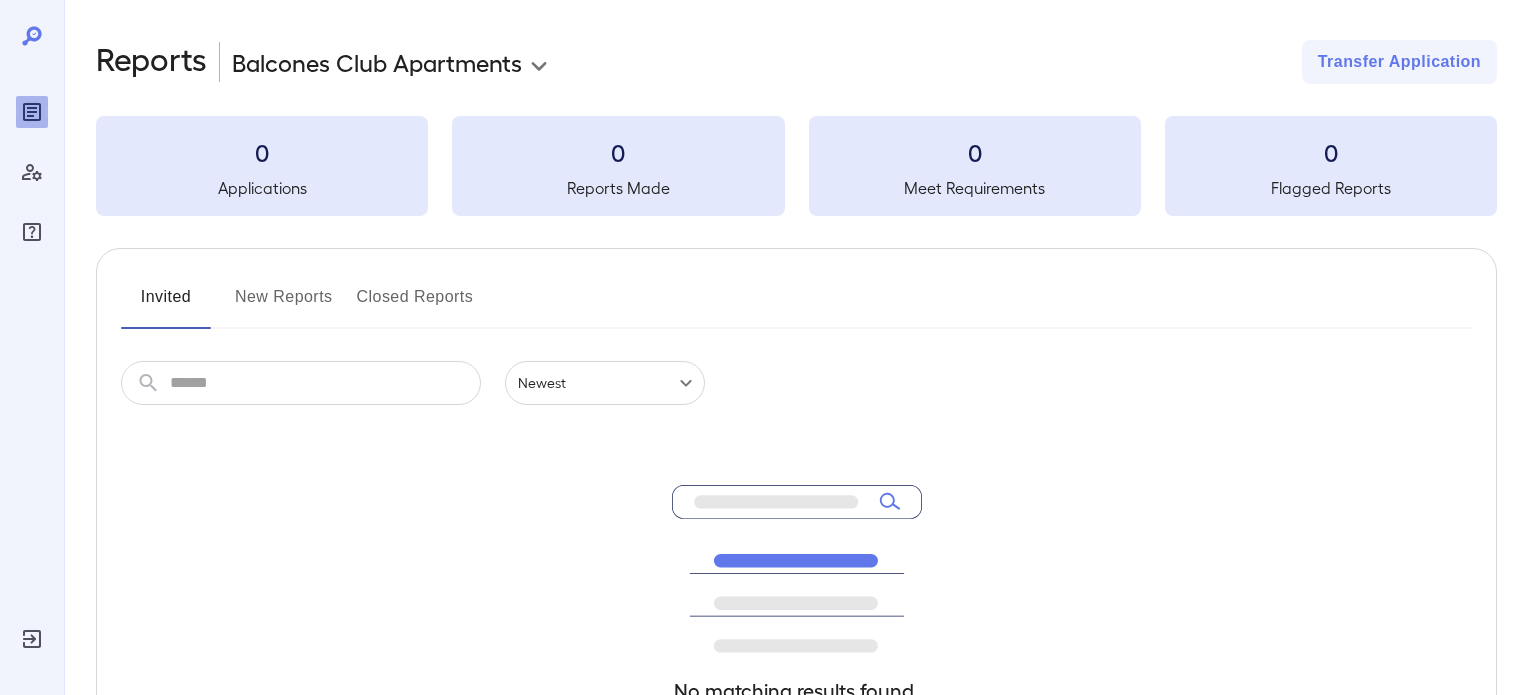 scroll, scrollTop: 0, scrollLeft: 0, axis: both 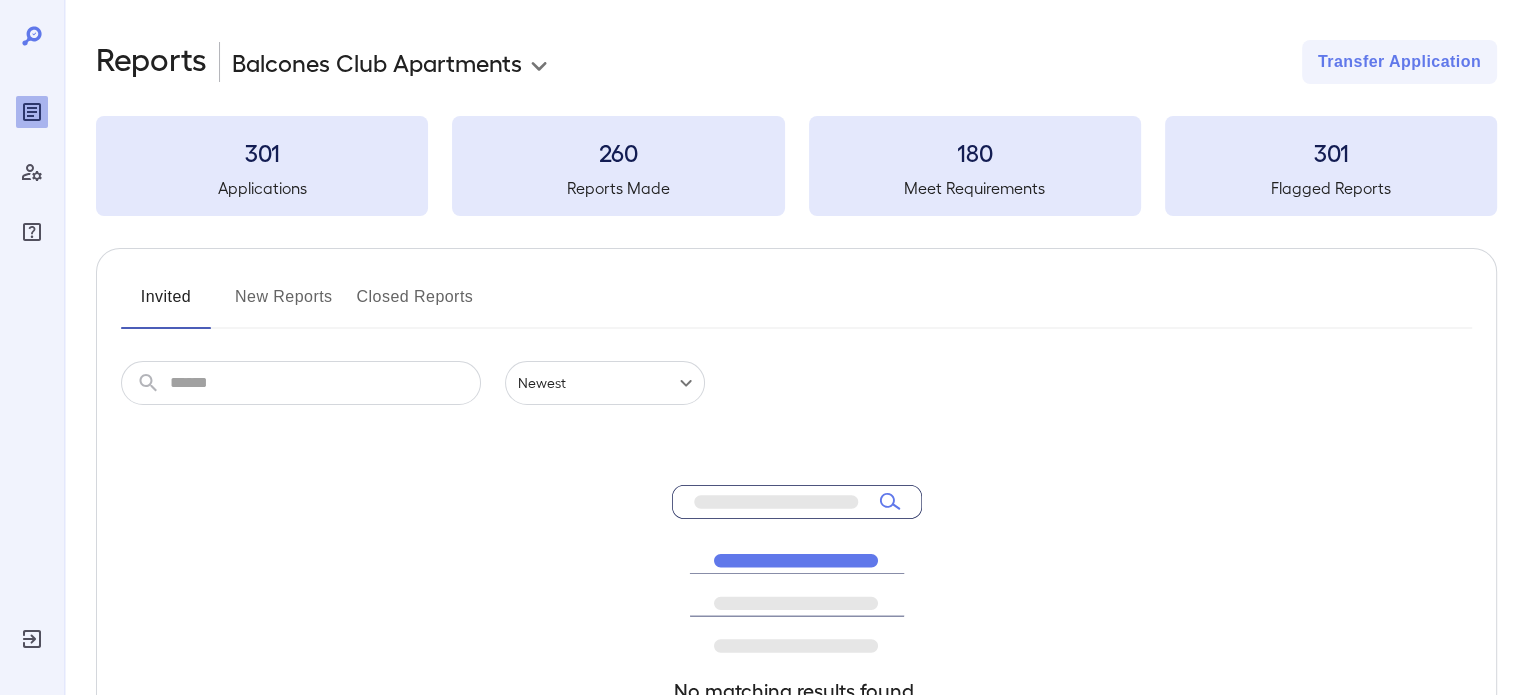 click on "No matching results found. Please try again" at bounding box center [796, 627] 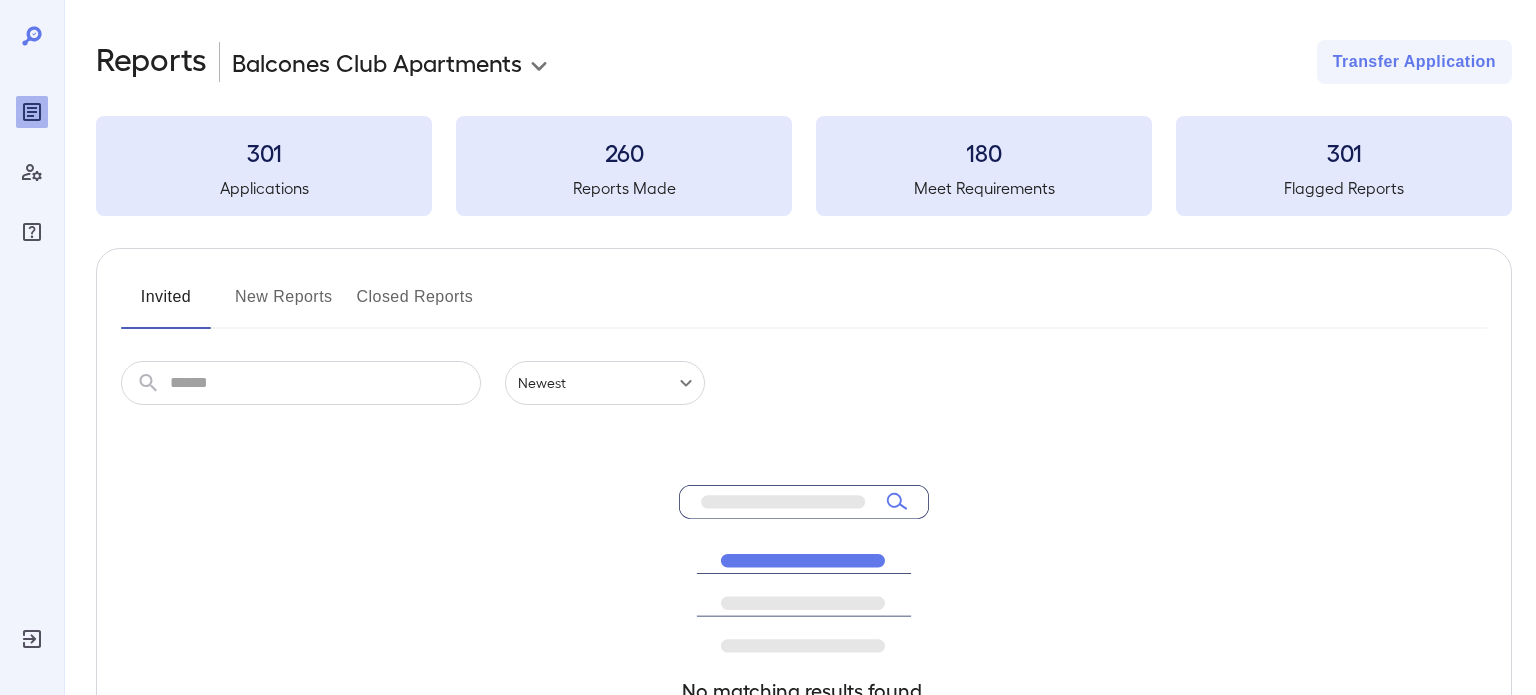 click on "**********" at bounding box center [768, 347] 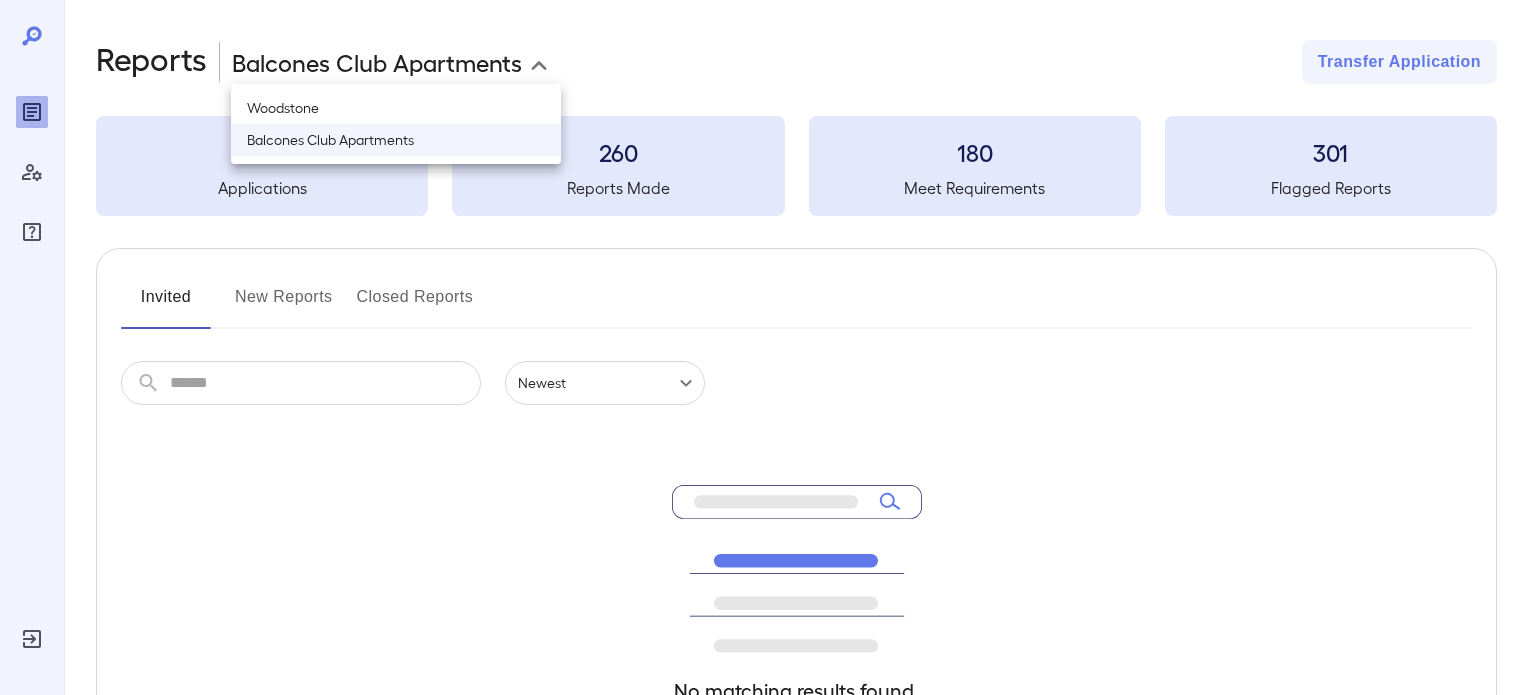 click on "Woodstone" at bounding box center (396, 108) 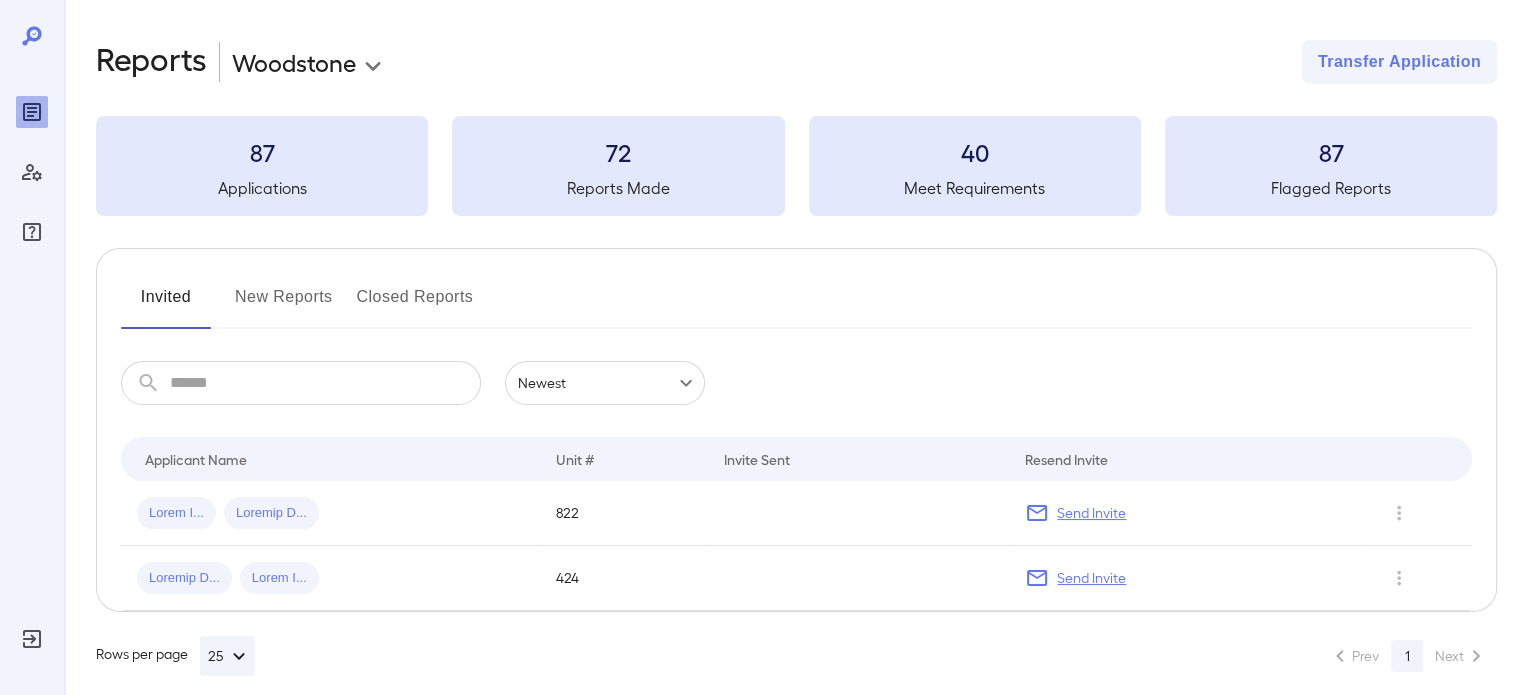 click on "**********" at bounding box center [760, 347] 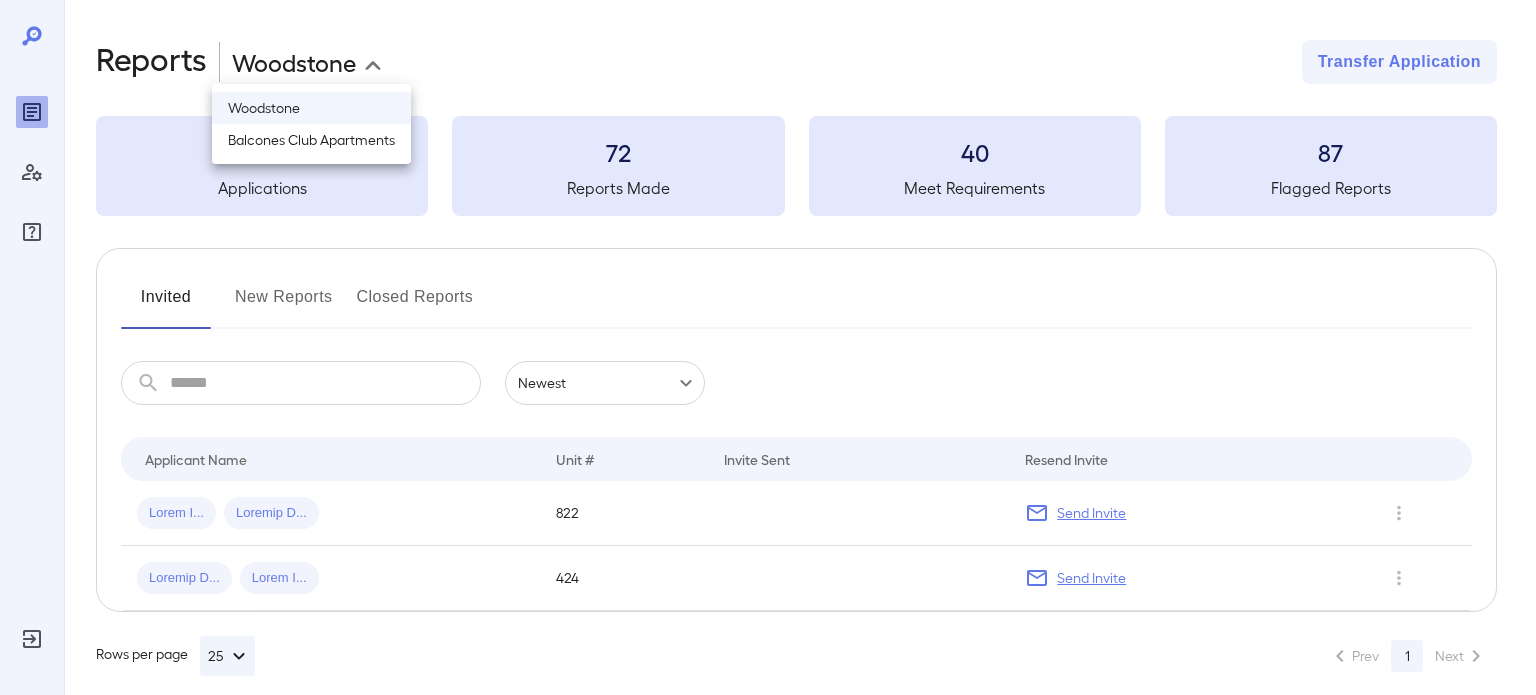 click on "Balcones Club Apartments" at bounding box center [311, 140] 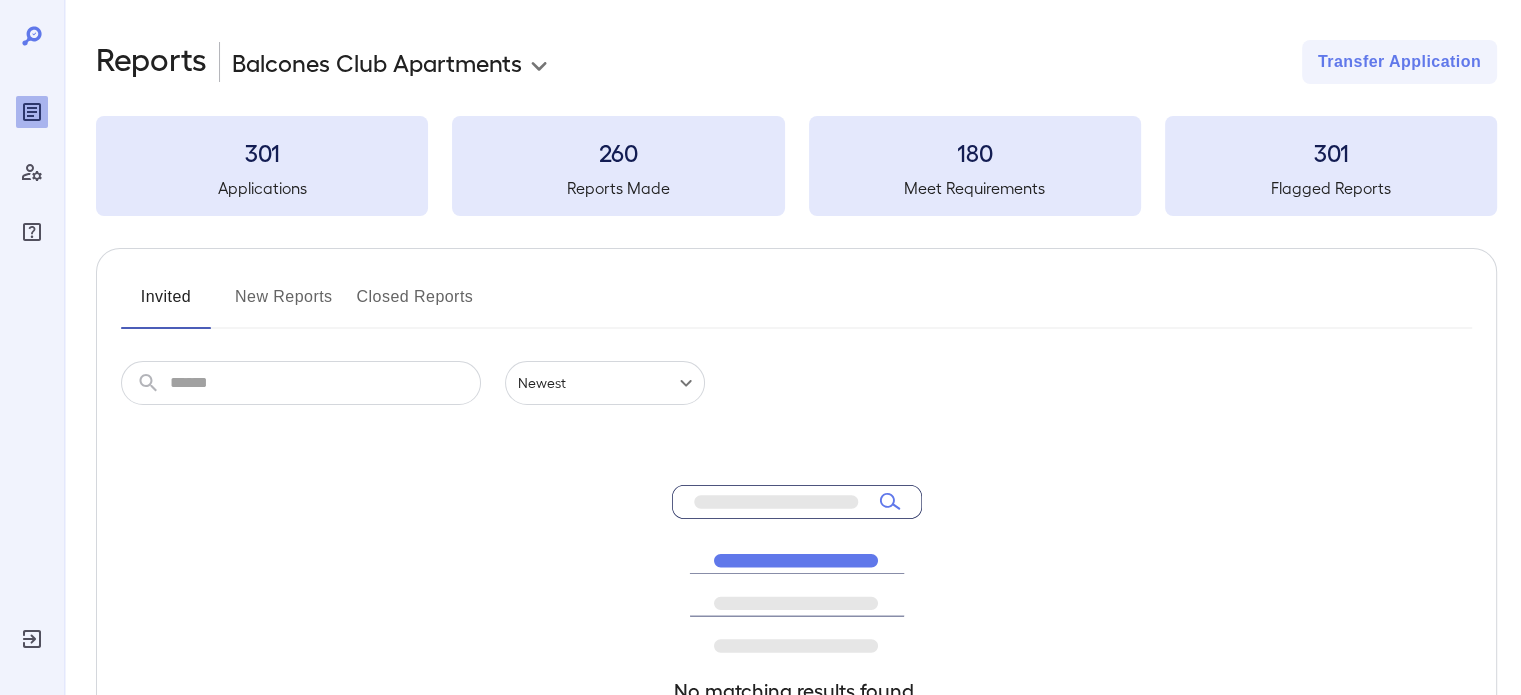 click on "No matching results found. Please try again" at bounding box center [796, 627] 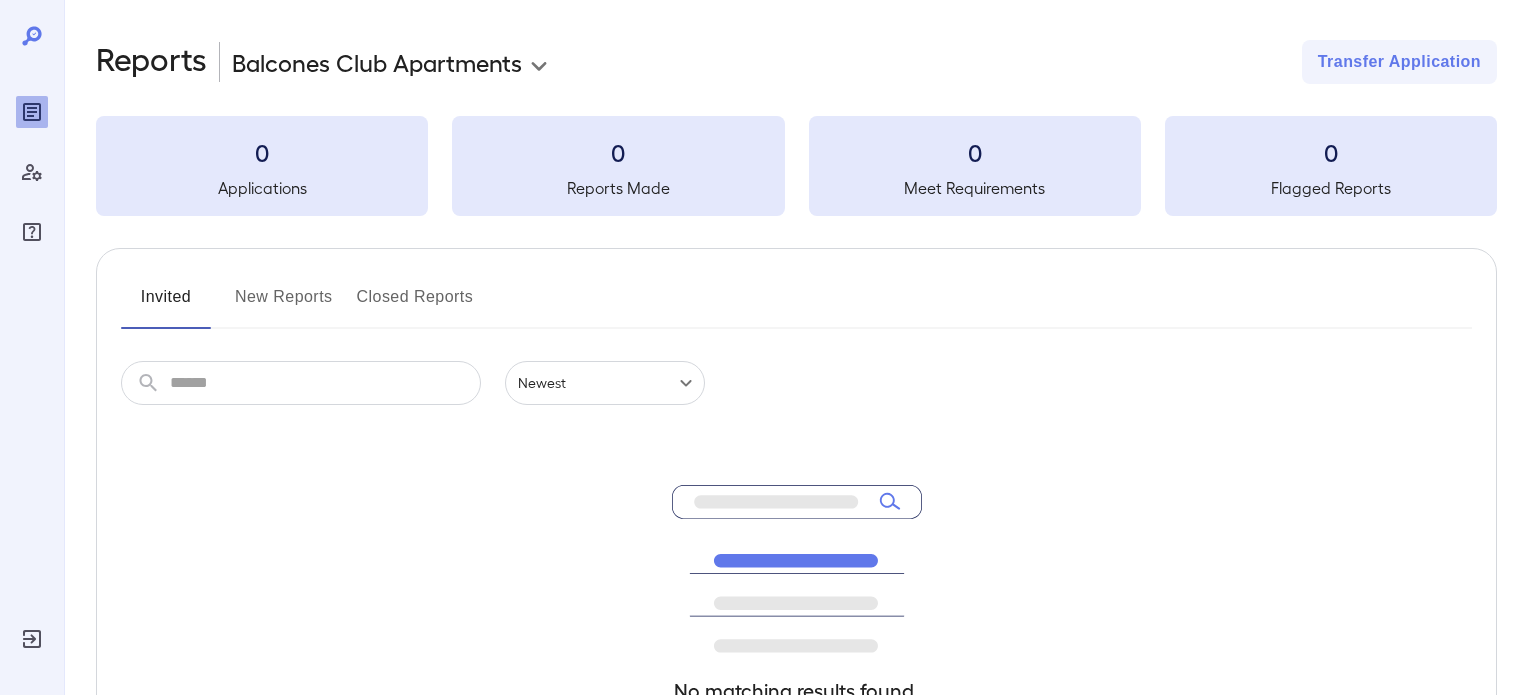 scroll, scrollTop: 0, scrollLeft: 0, axis: both 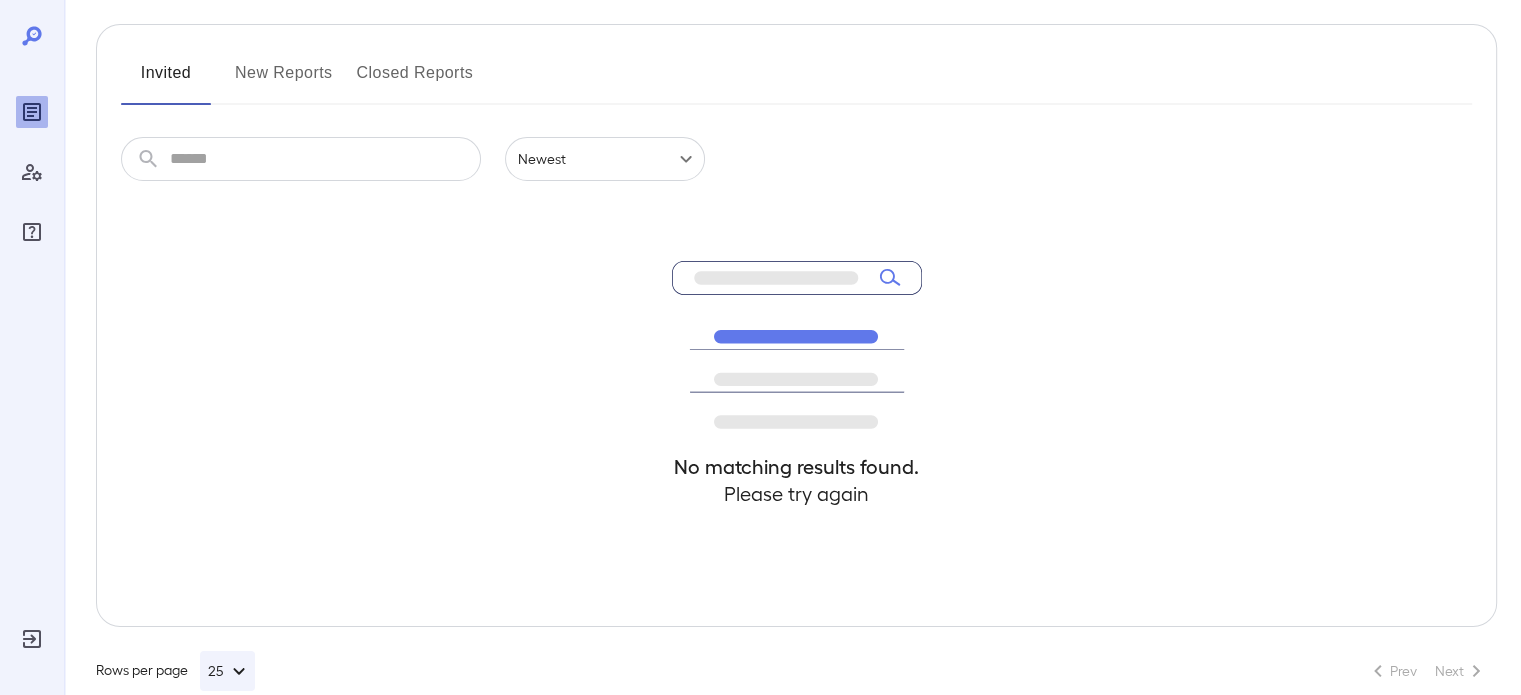 click on "No matching results found. Please try again" at bounding box center (796, 403) 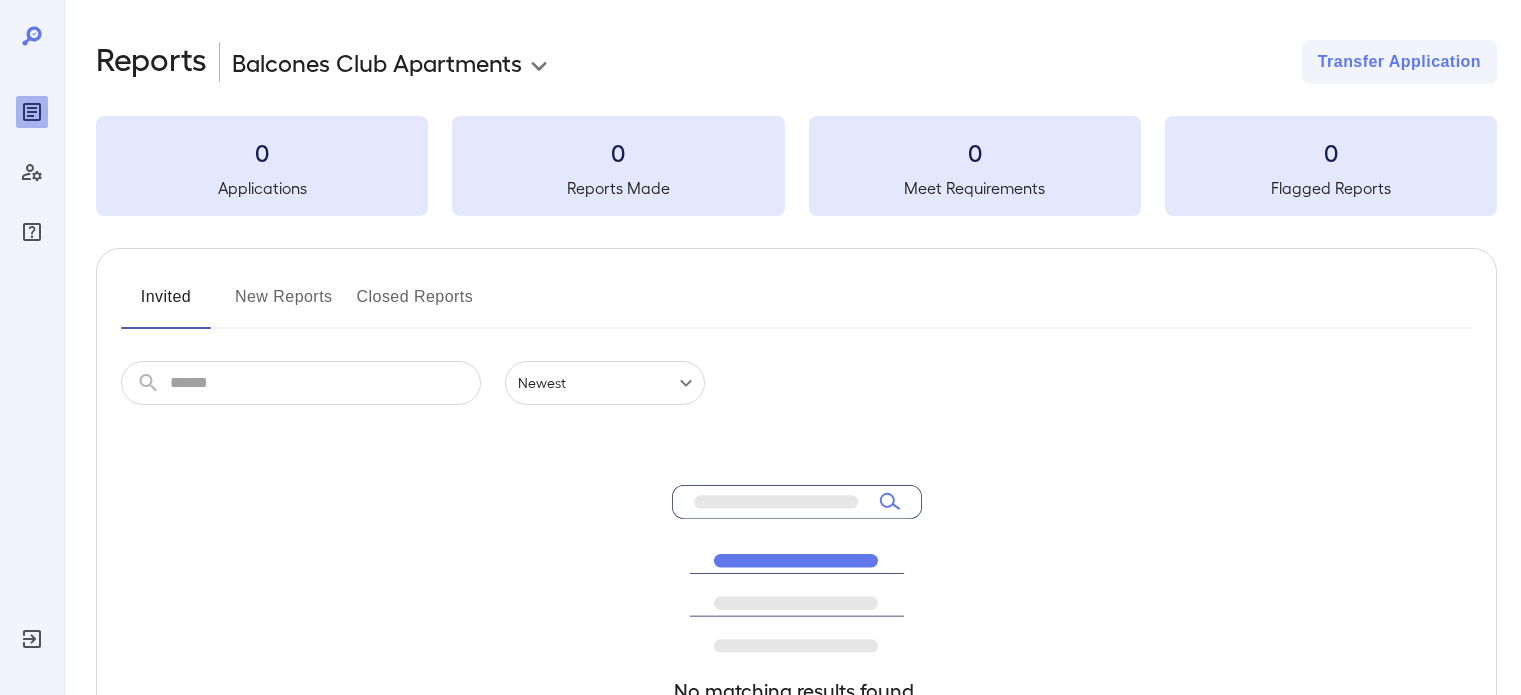 scroll, scrollTop: 224, scrollLeft: 0, axis: vertical 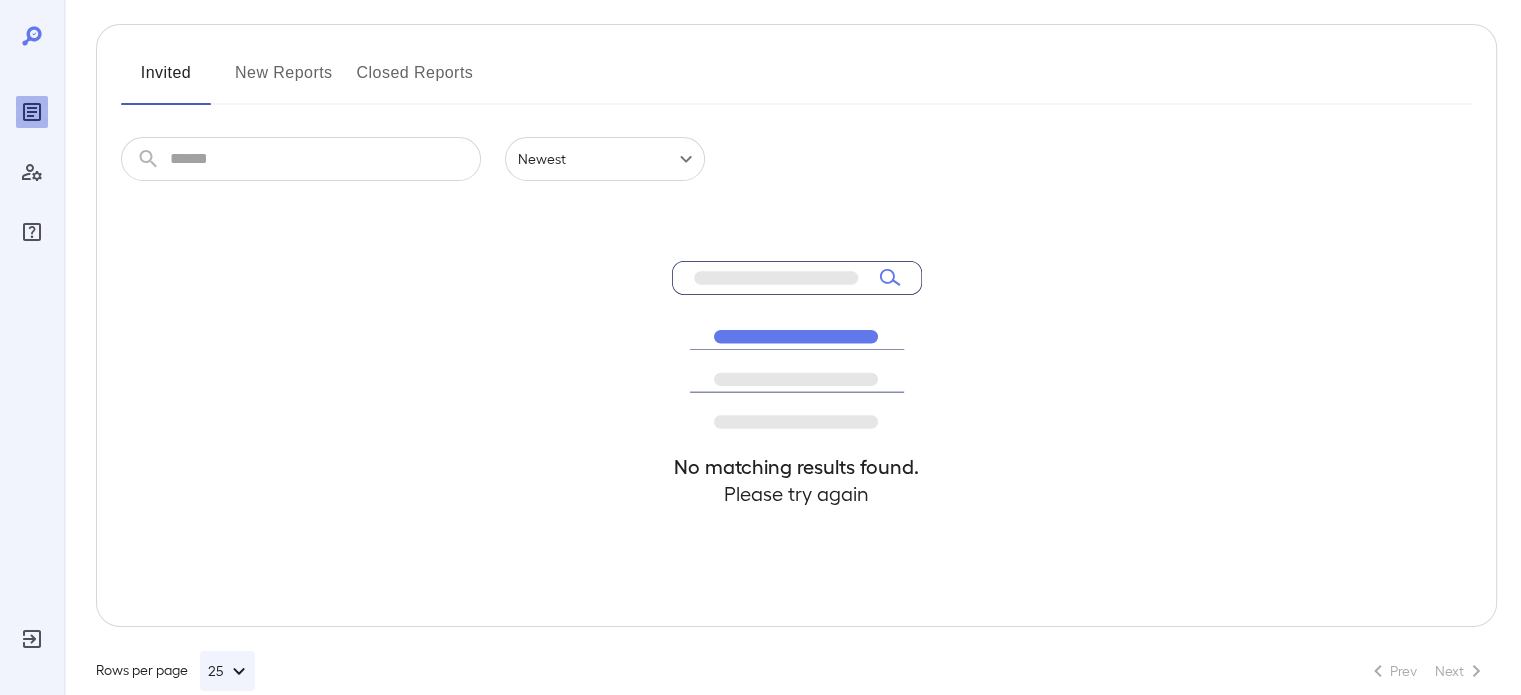 click on "No matching results found. Please try again" at bounding box center [796, 403] 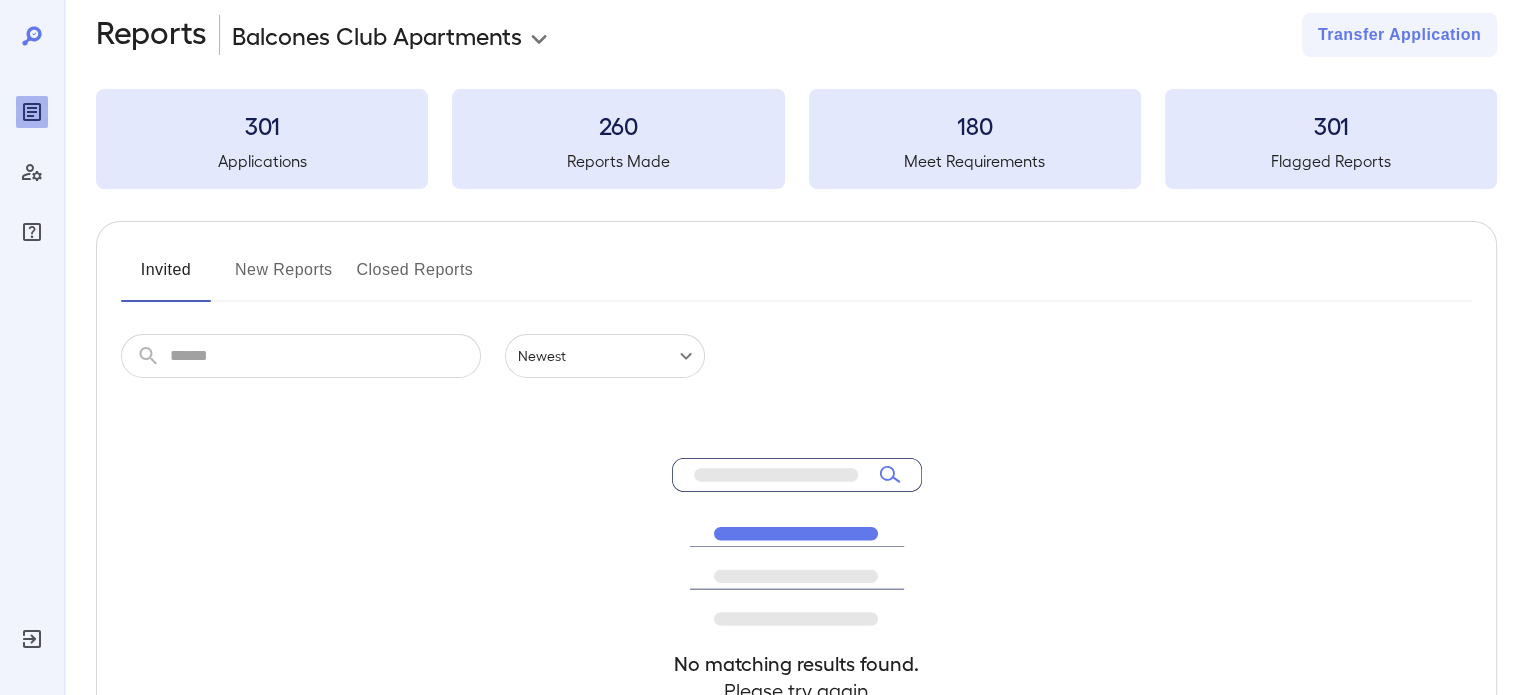 scroll, scrollTop: 0, scrollLeft: 0, axis: both 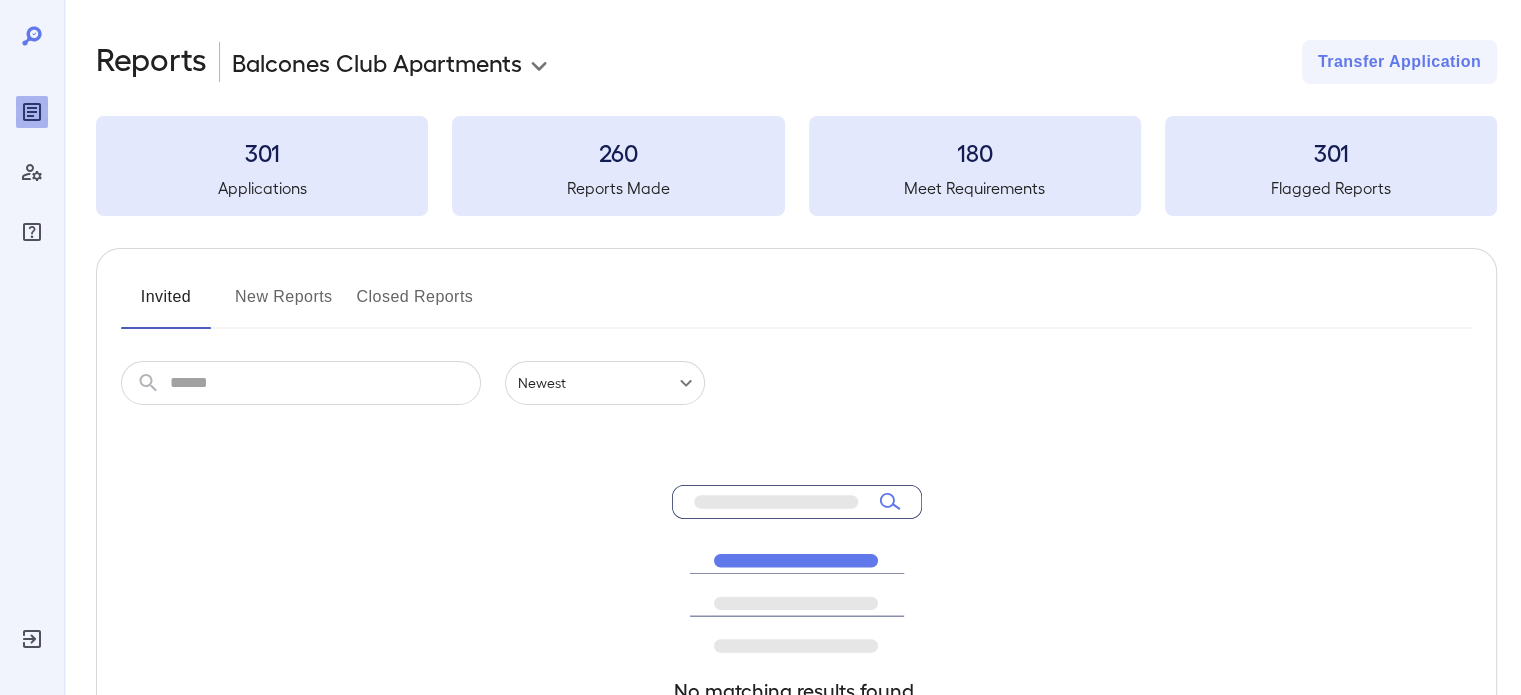 click on "New Reports" at bounding box center (284, 305) 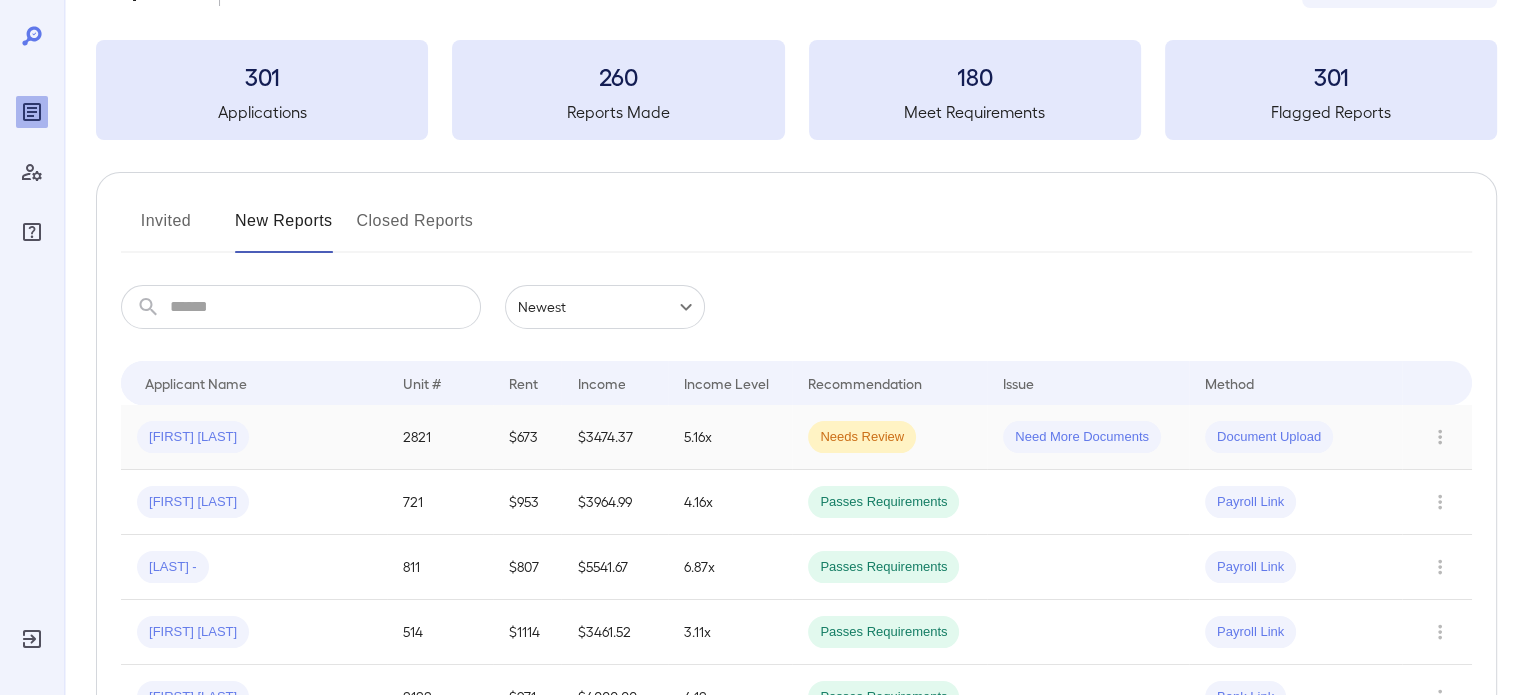 scroll, scrollTop: 78, scrollLeft: 0, axis: vertical 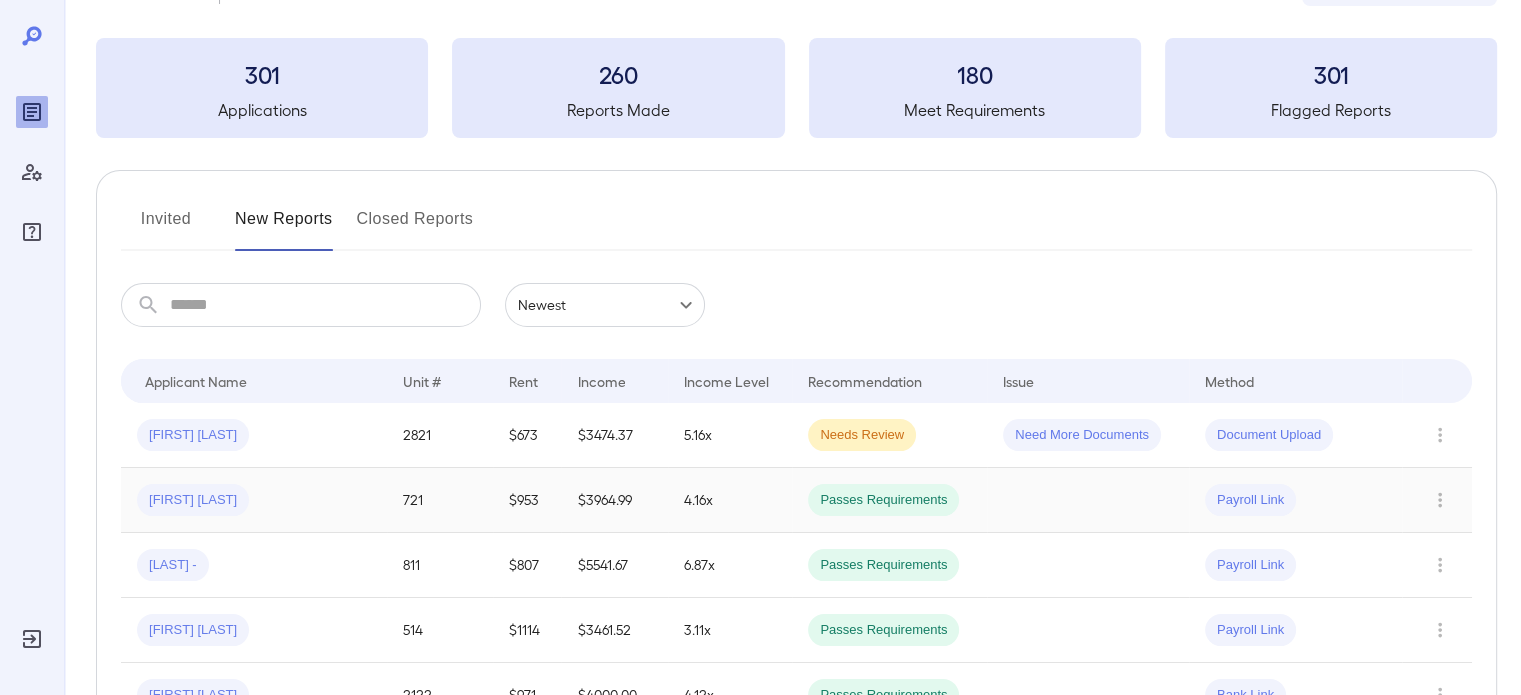 click on "[FIRST] [LAST]" at bounding box center (193, 500) 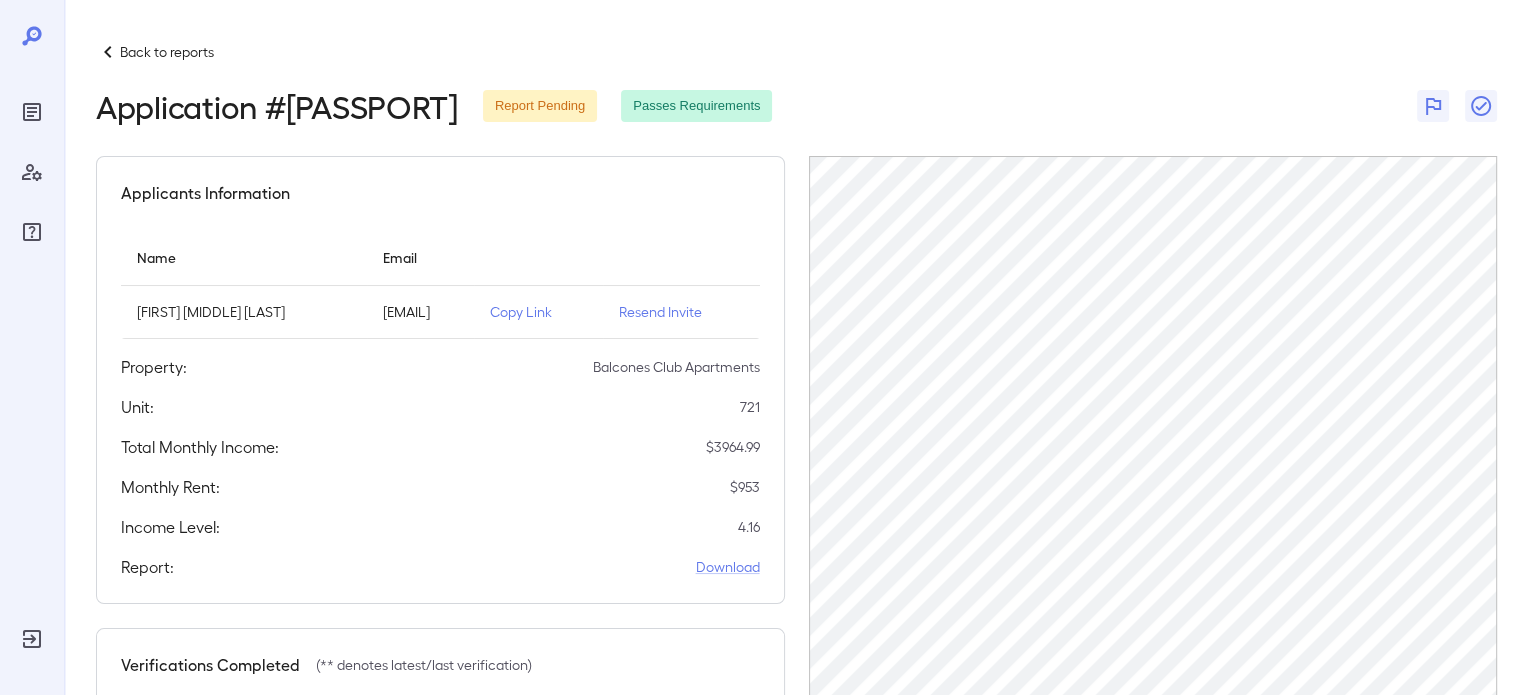 click at bounding box center [108, 52] 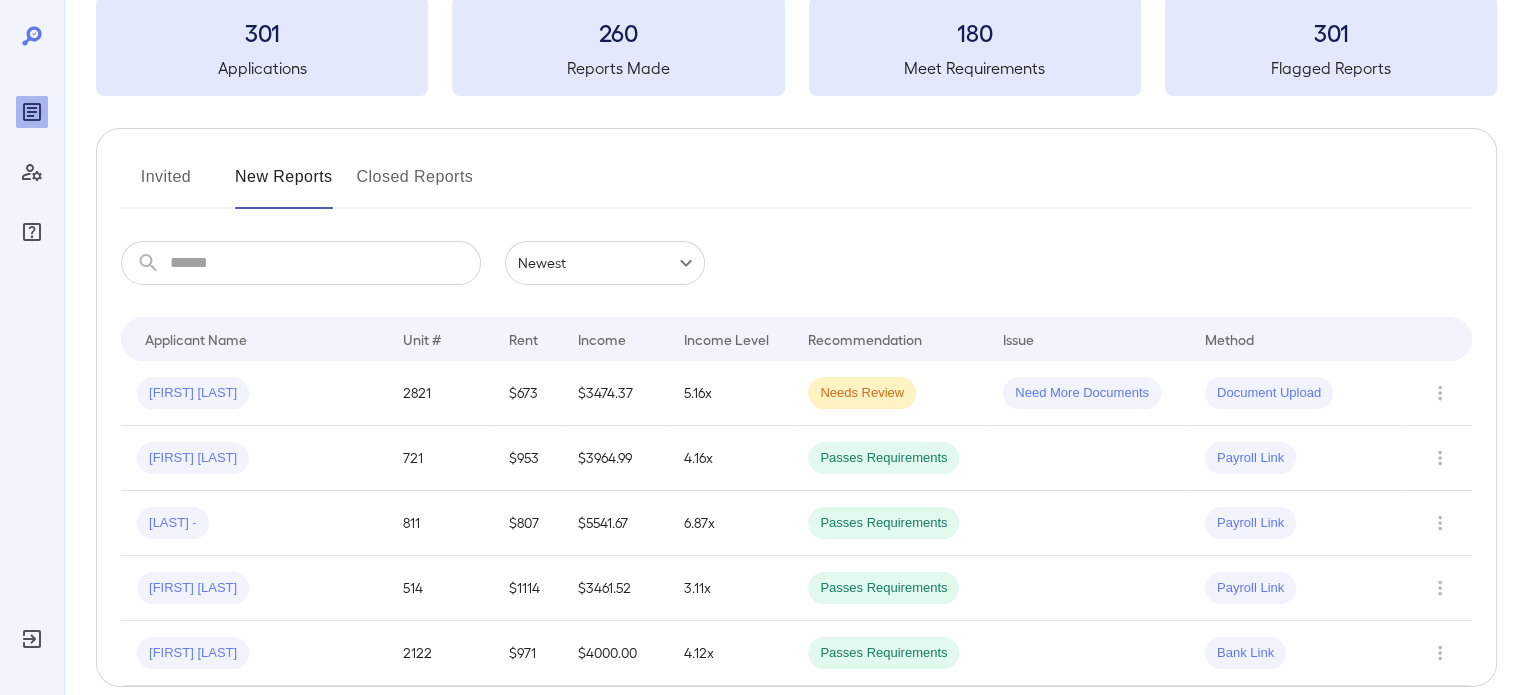 scroll, scrollTop: 0, scrollLeft: 0, axis: both 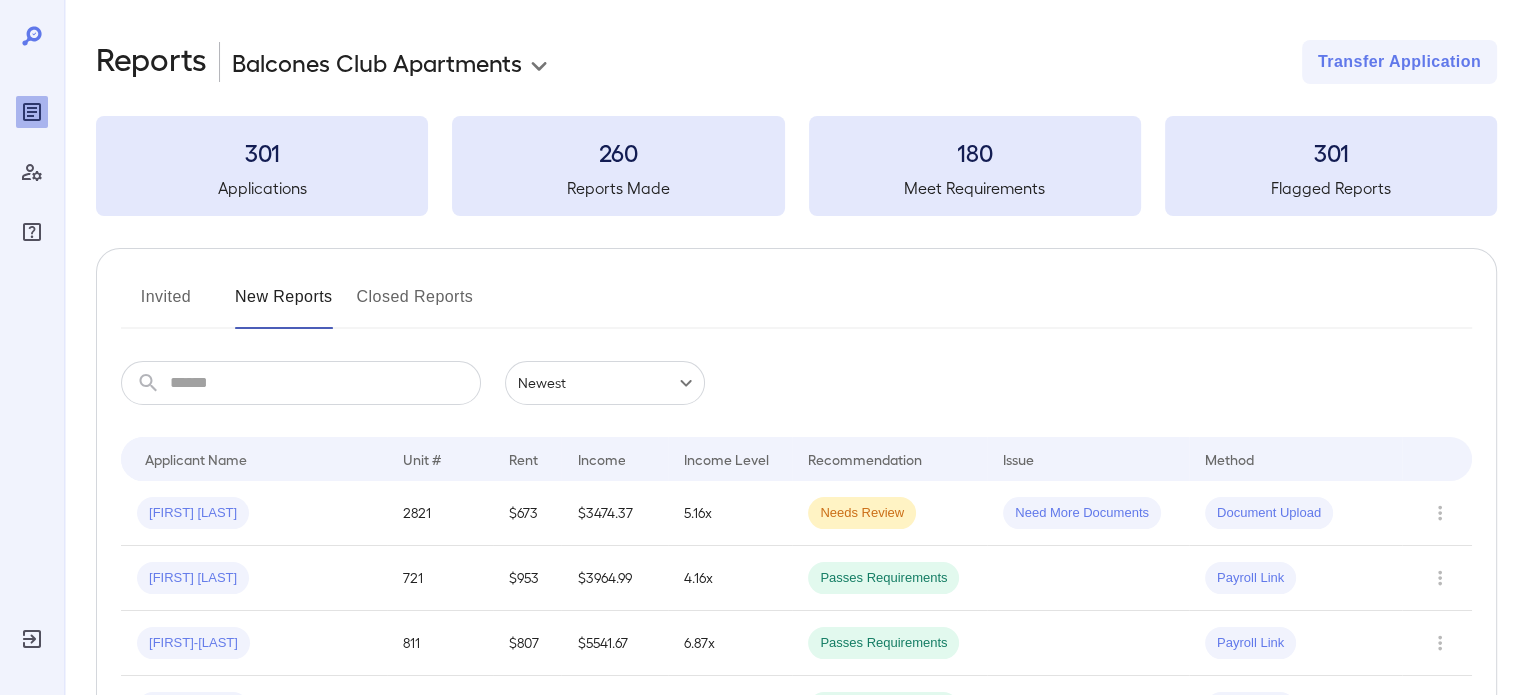 click on "Invited" at bounding box center [166, 305] 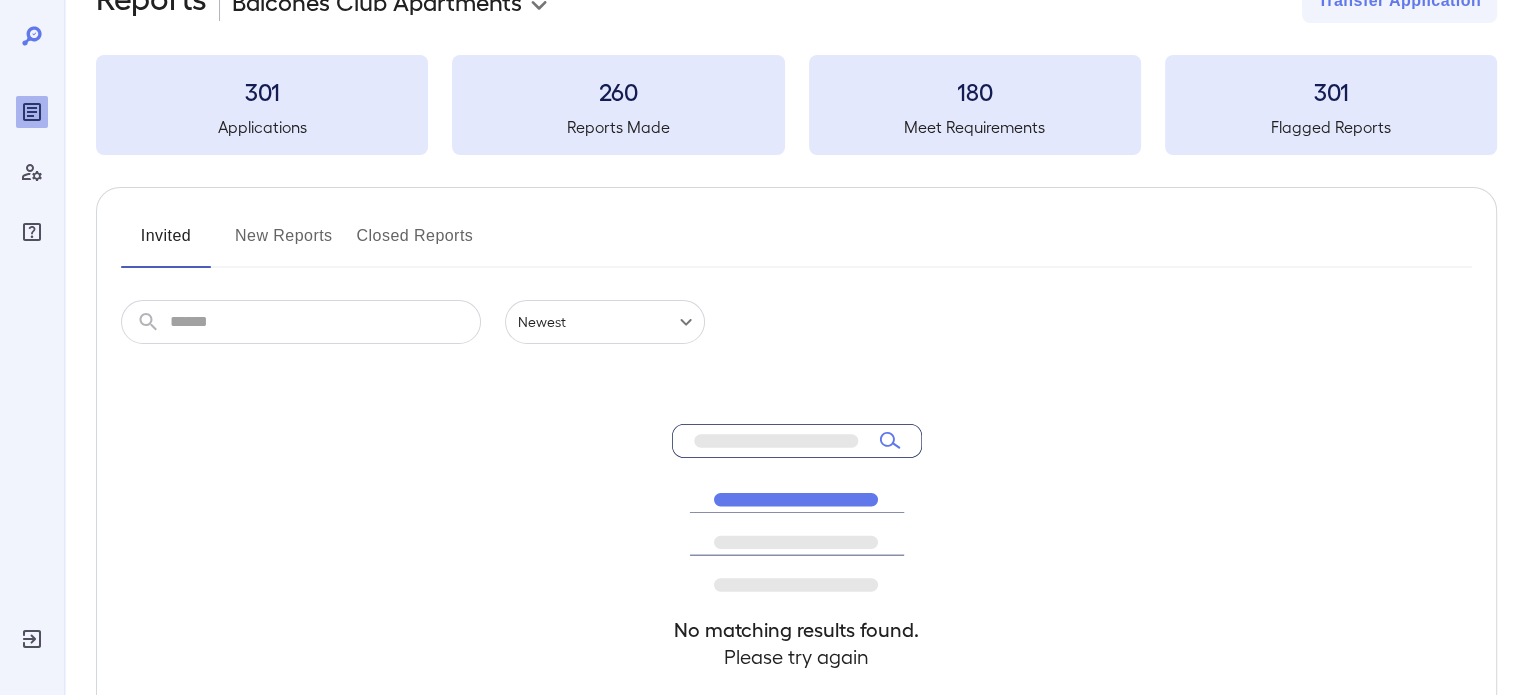 scroll, scrollTop: 0, scrollLeft: 0, axis: both 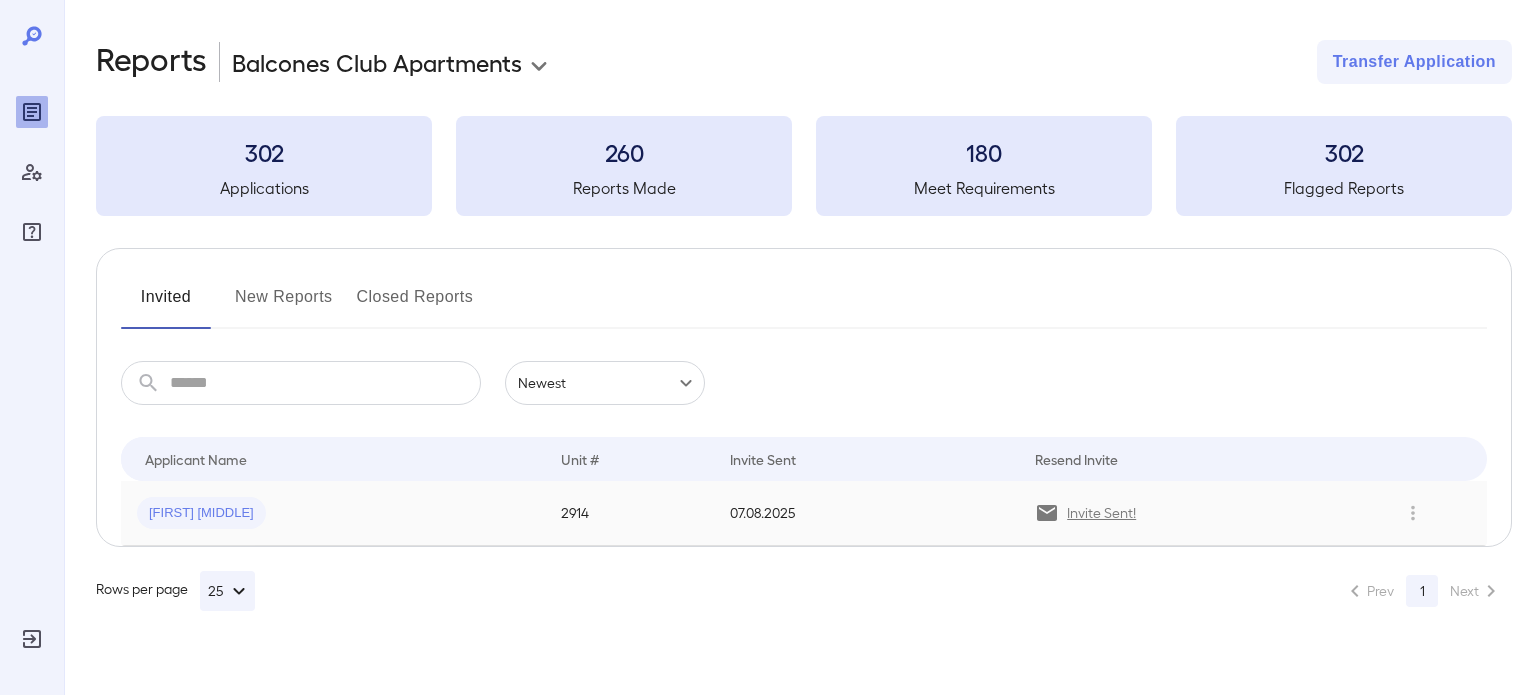 click on "Invite Sent!" at bounding box center [1101, 513] 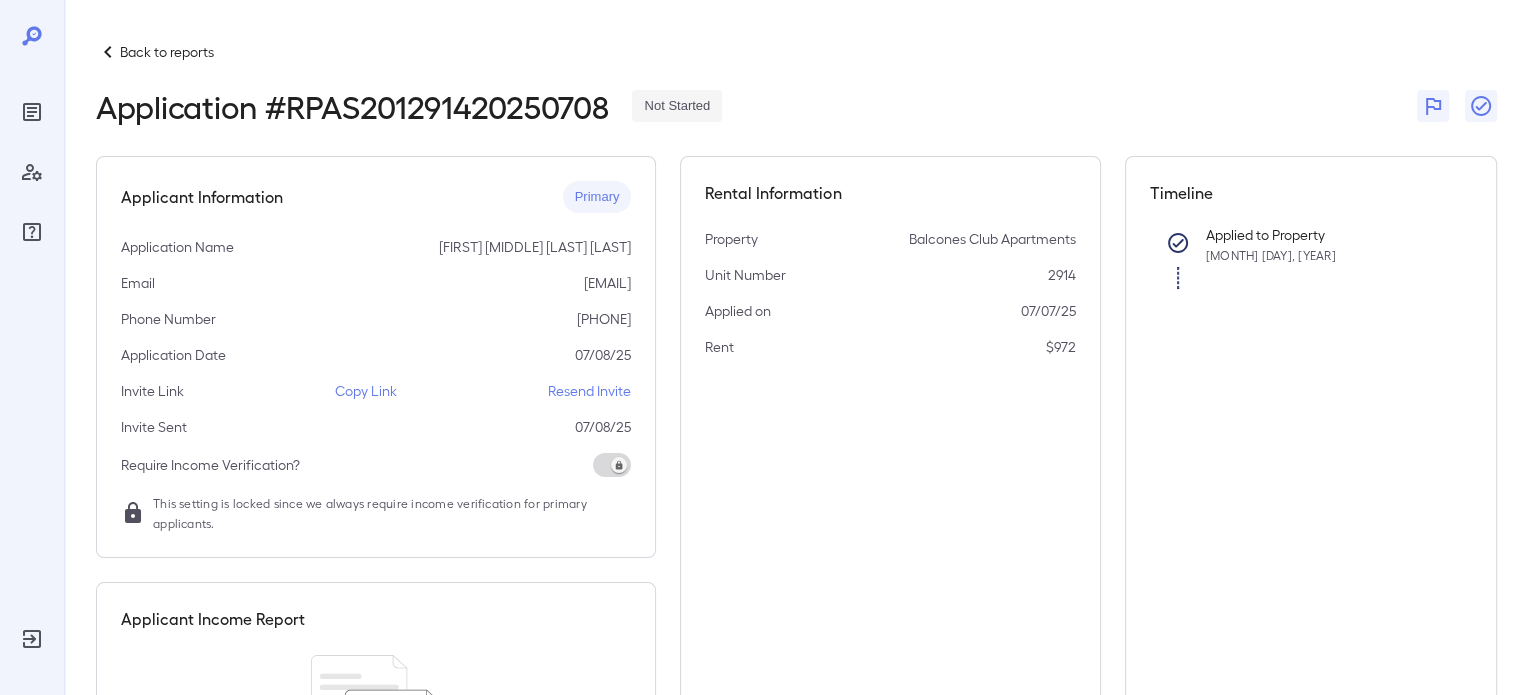 scroll, scrollTop: 0, scrollLeft: 0, axis: both 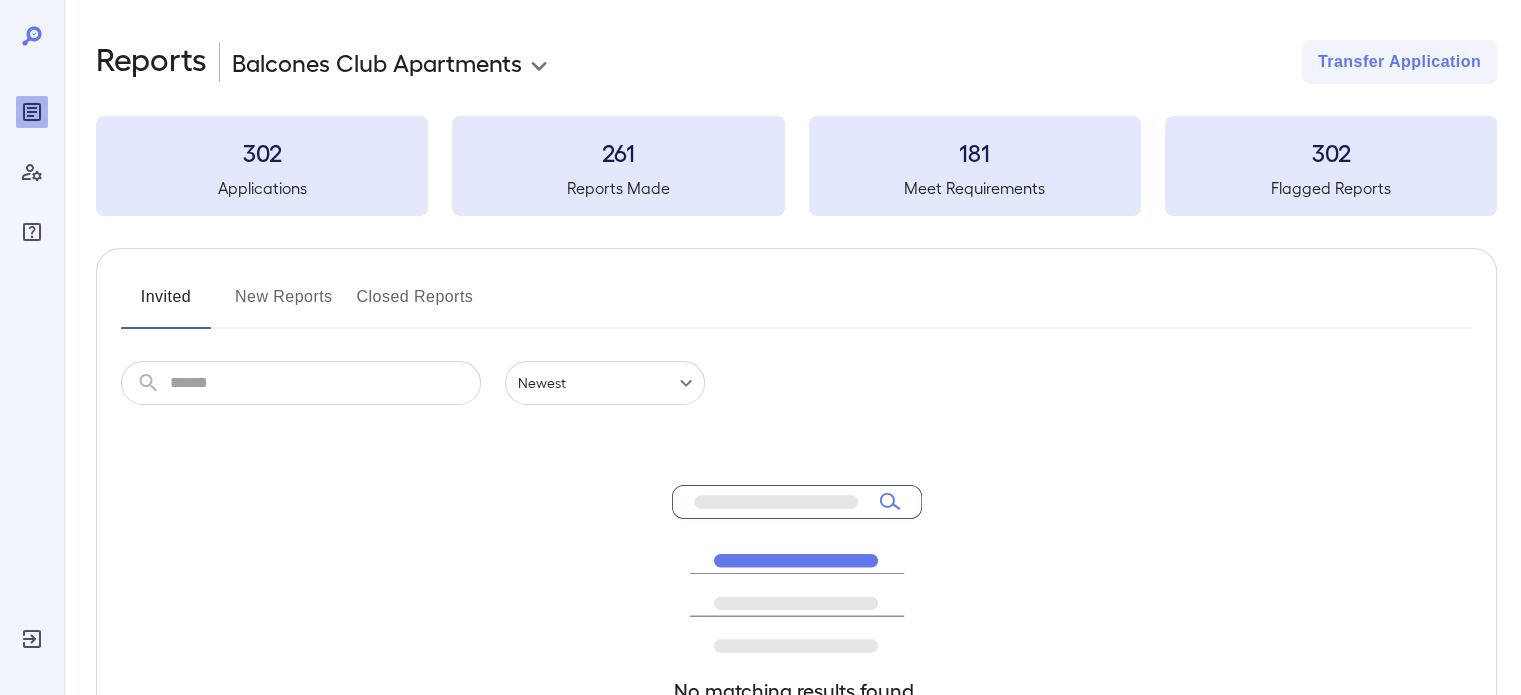 click on "New Reports" at bounding box center (284, 305) 